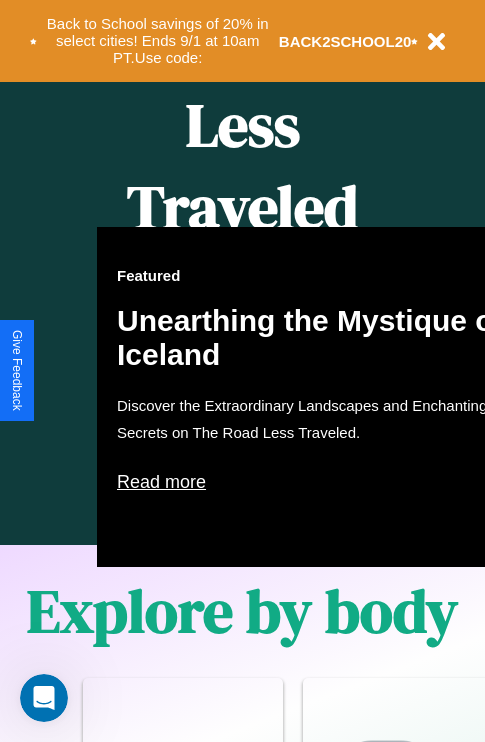 scroll, scrollTop: 1285, scrollLeft: 0, axis: vertical 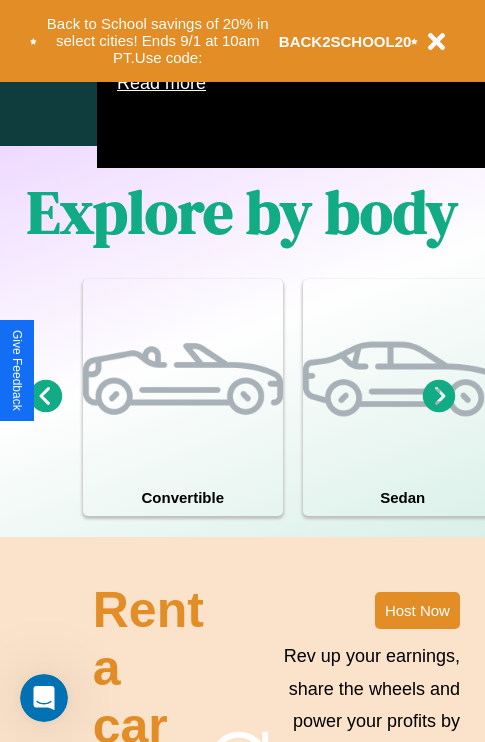 click 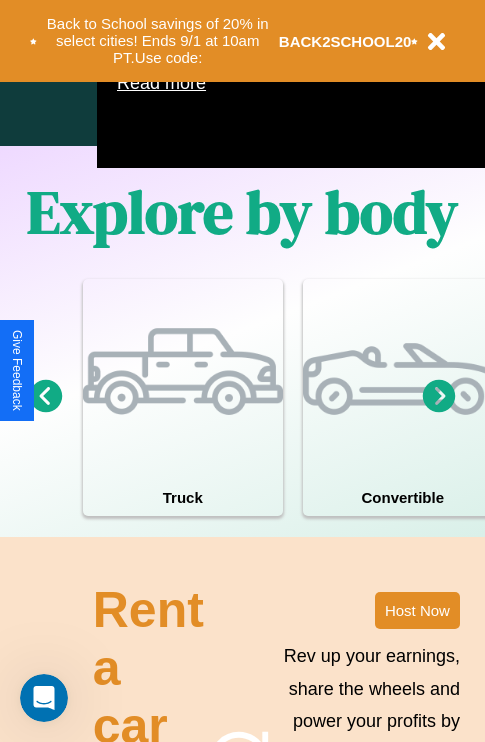 click 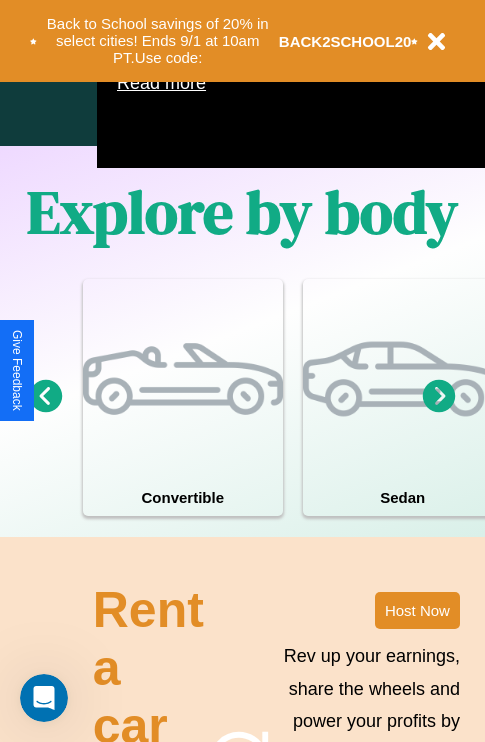 click 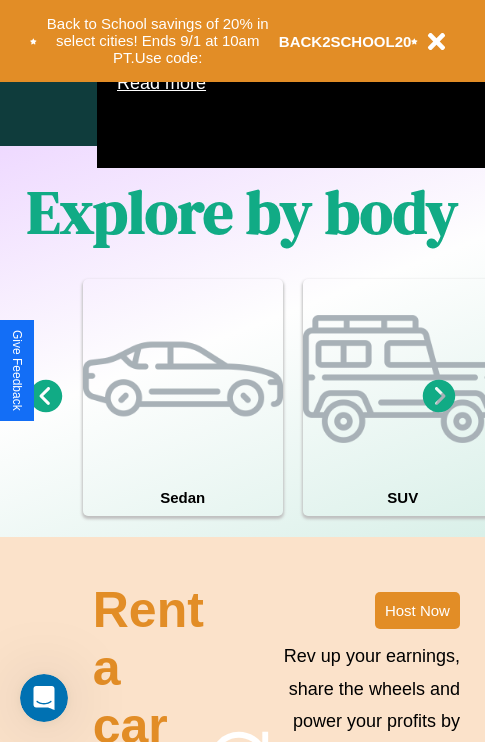 click 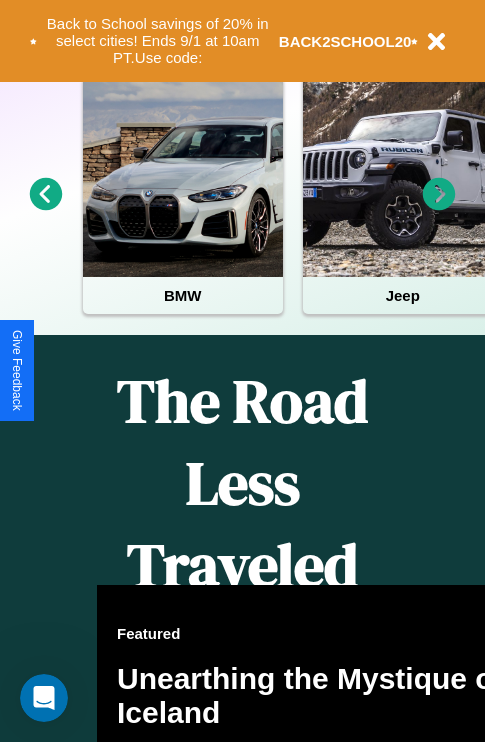 scroll, scrollTop: 308, scrollLeft: 0, axis: vertical 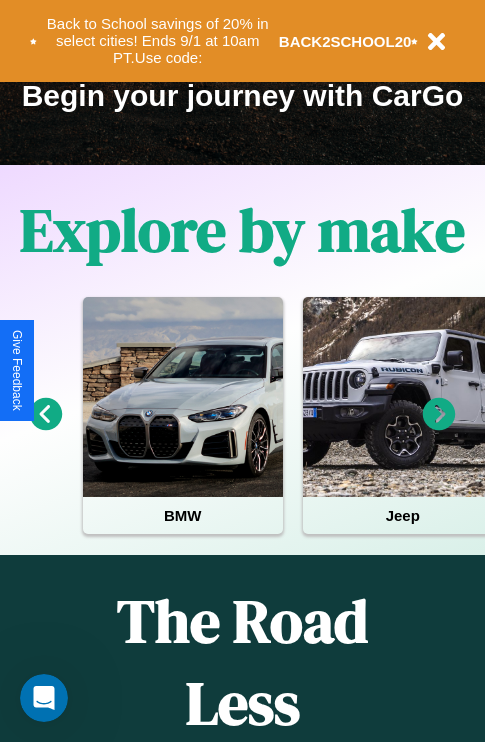 click 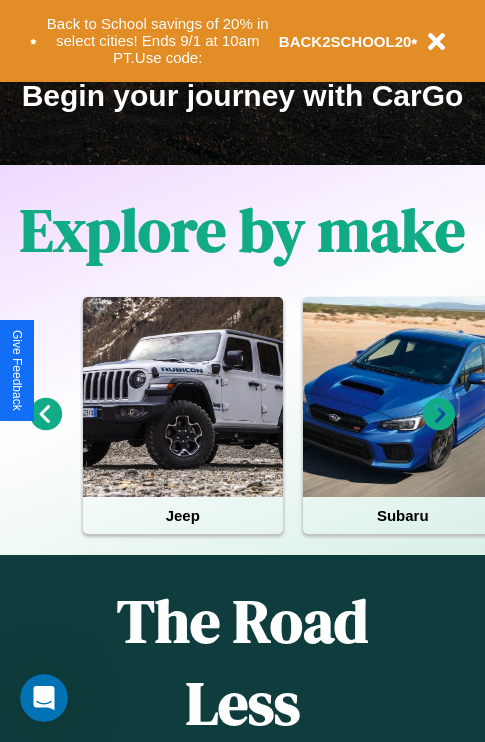 click 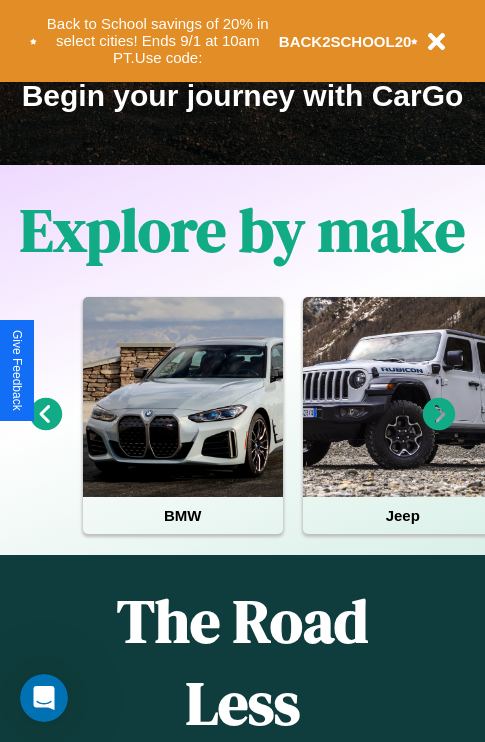 click 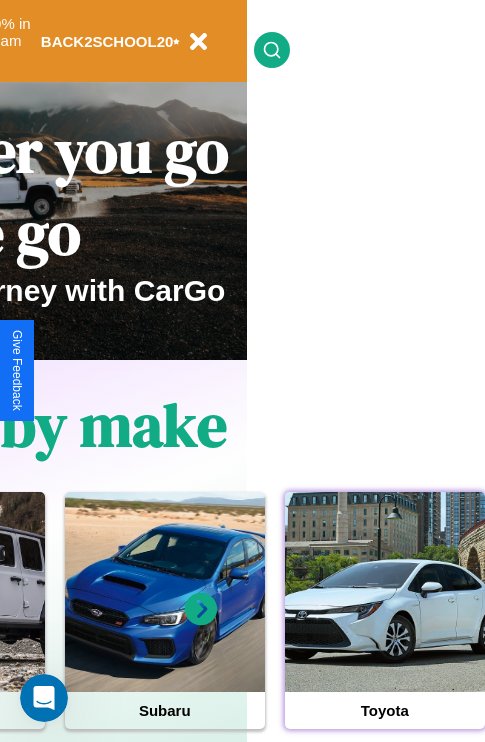 click at bounding box center (385, 592) 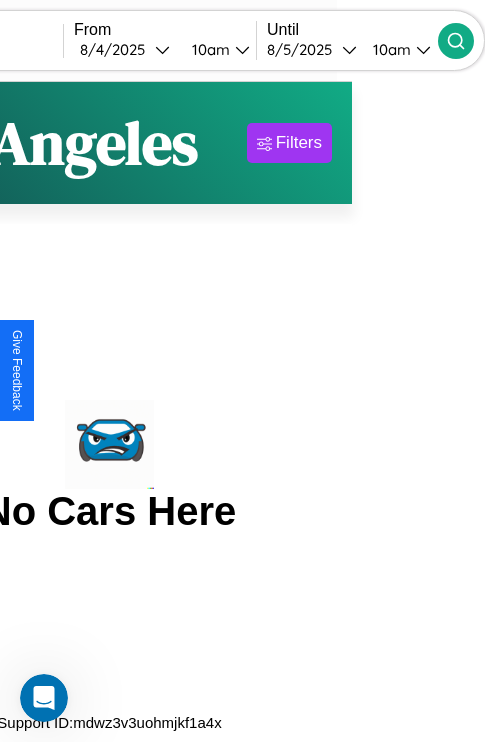 scroll, scrollTop: 0, scrollLeft: 0, axis: both 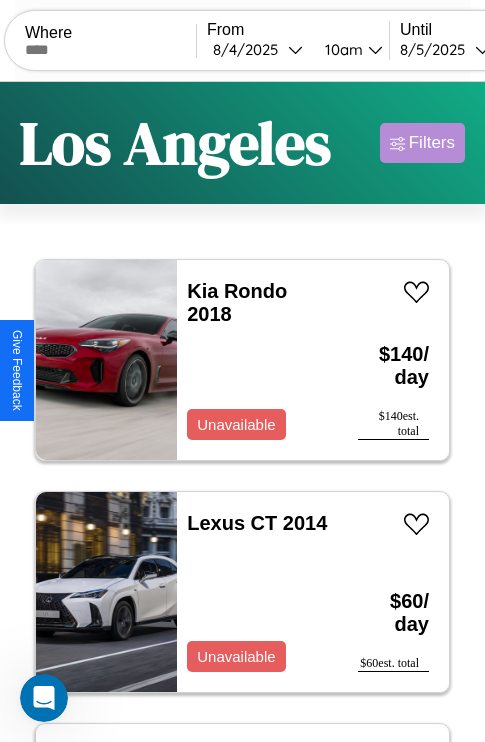 click on "Filters" at bounding box center (432, 143) 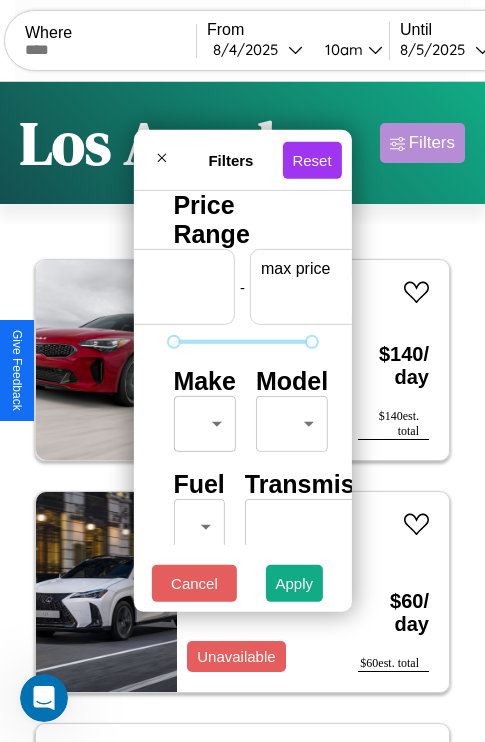scroll, scrollTop: 0, scrollLeft: 124, axis: horizontal 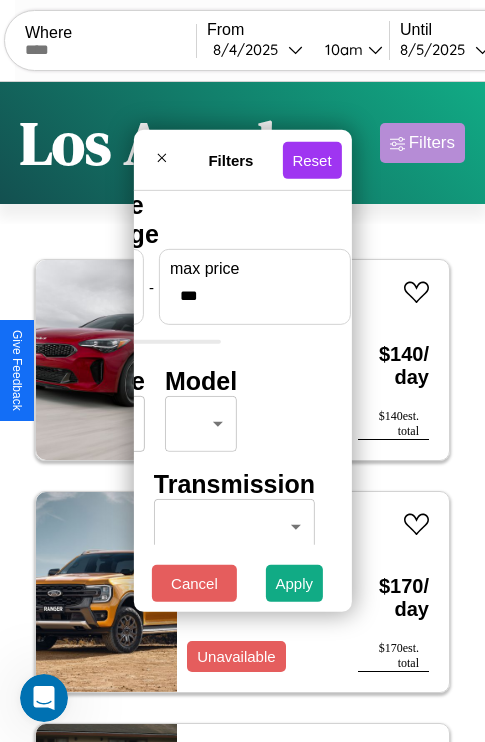 type on "***" 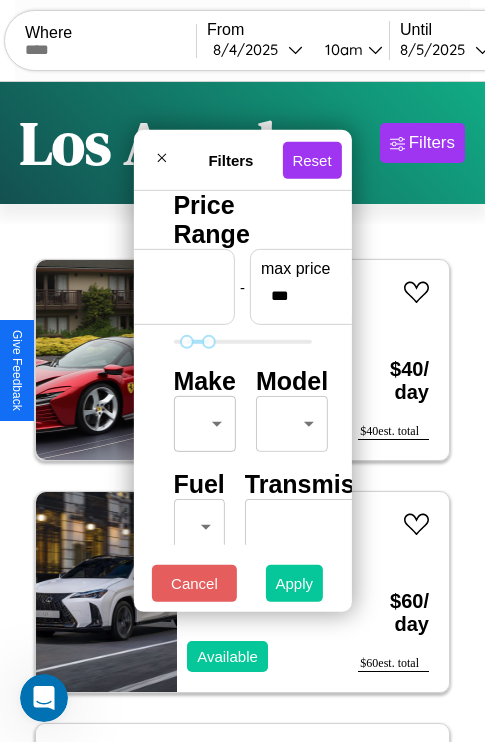 type on "**" 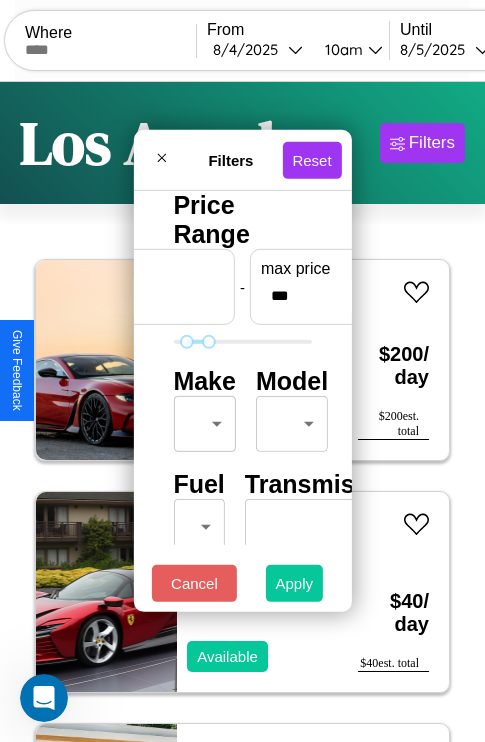 click on "Apply" at bounding box center (295, 583) 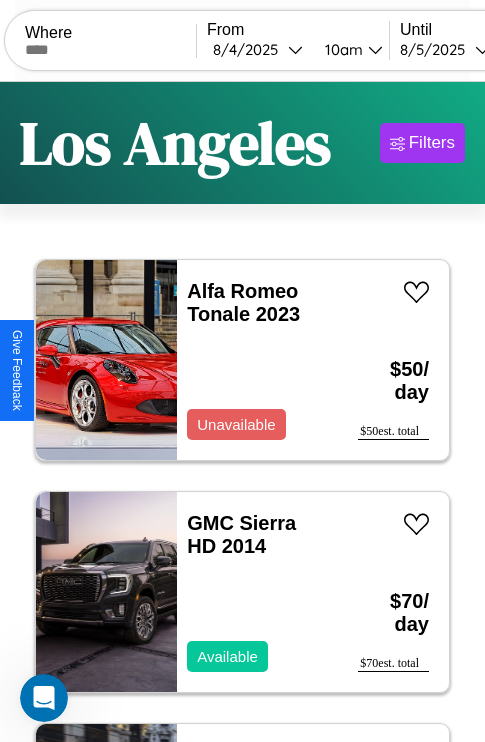 scroll, scrollTop: 50, scrollLeft: 0, axis: vertical 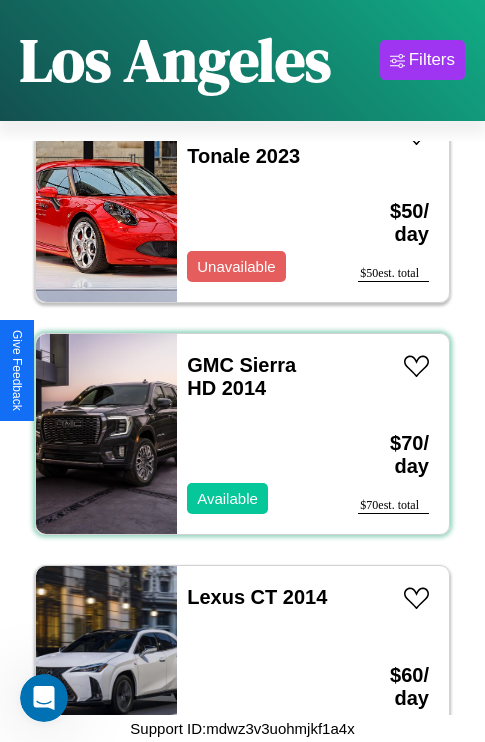 click on "GMC   Sierra HD   2014 Available" at bounding box center (257, 434) 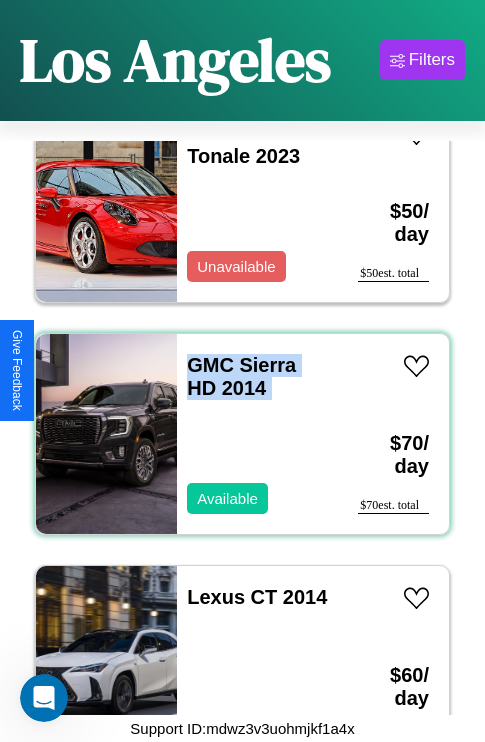 click on "GMC   Sierra HD   2014 Available" at bounding box center (257, 434) 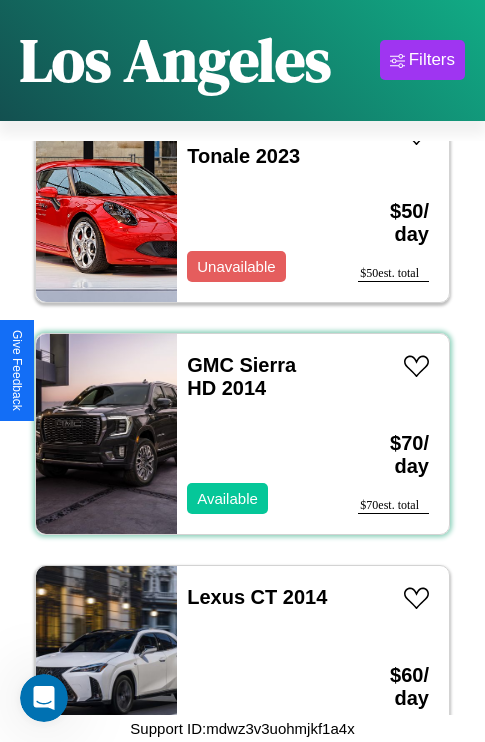 click on "GMC   Sierra HD   2014 Available" at bounding box center (257, 434) 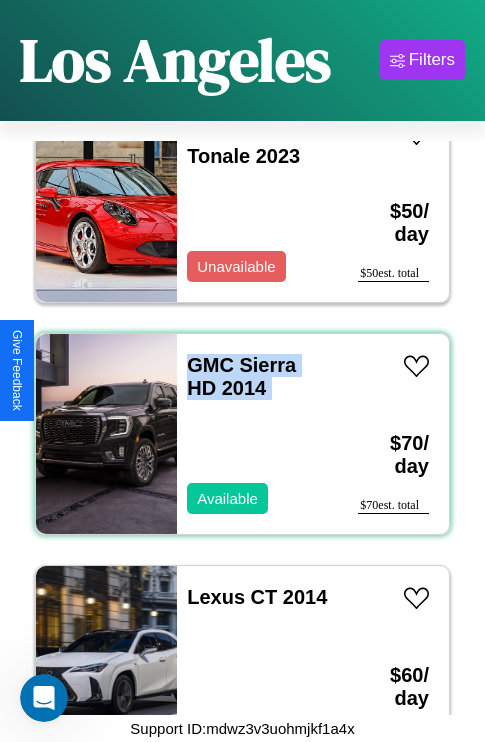 click on "GMC   Sierra HD   2014 Available" at bounding box center (257, 434) 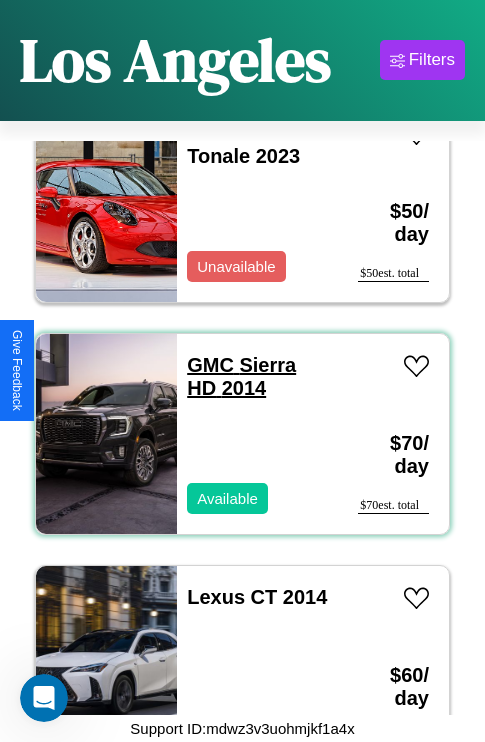 click on "GMC   Sierra HD   2014" at bounding box center [241, 376] 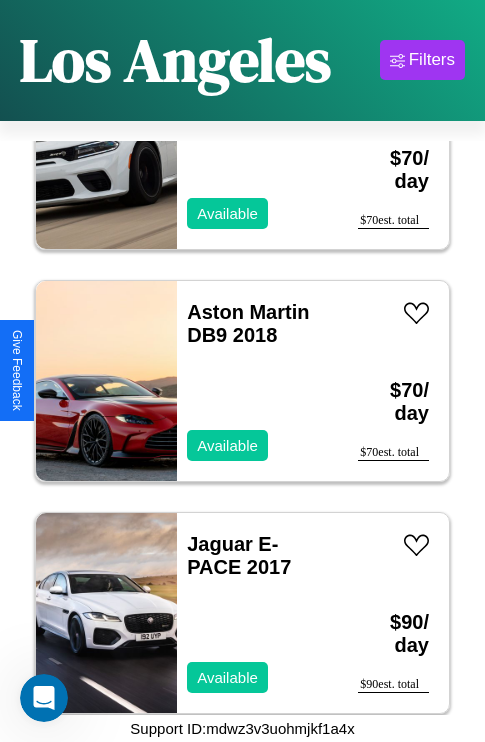 scroll, scrollTop: 2238, scrollLeft: 0, axis: vertical 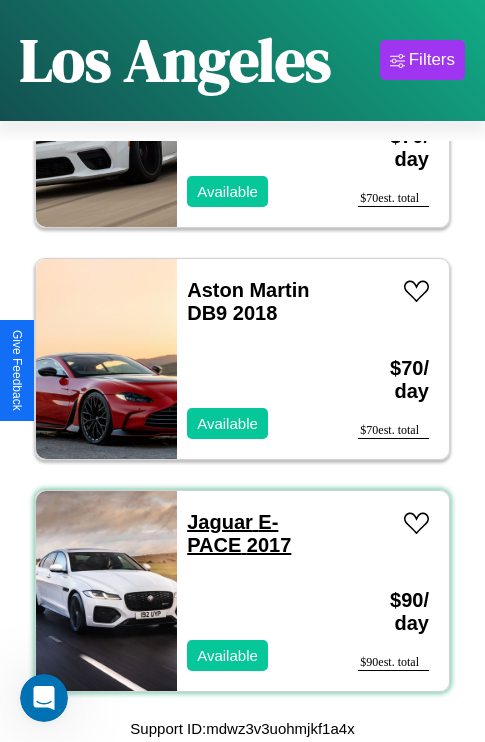 click on "Jaguar   E-PACE   2017" at bounding box center (239, 533) 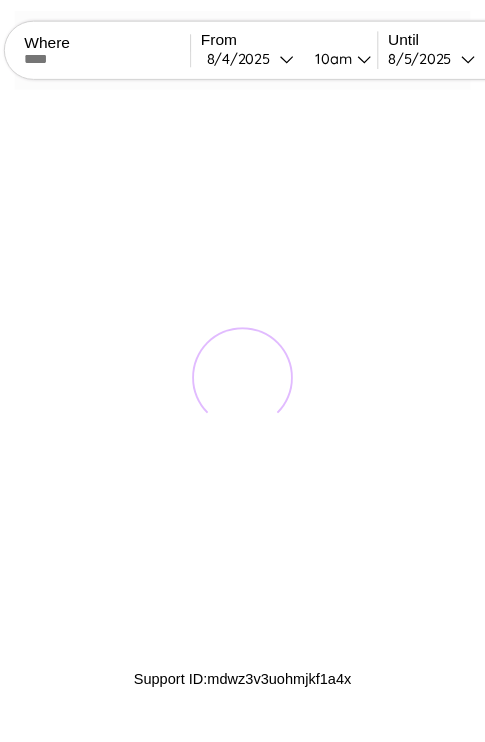 scroll, scrollTop: 0, scrollLeft: 0, axis: both 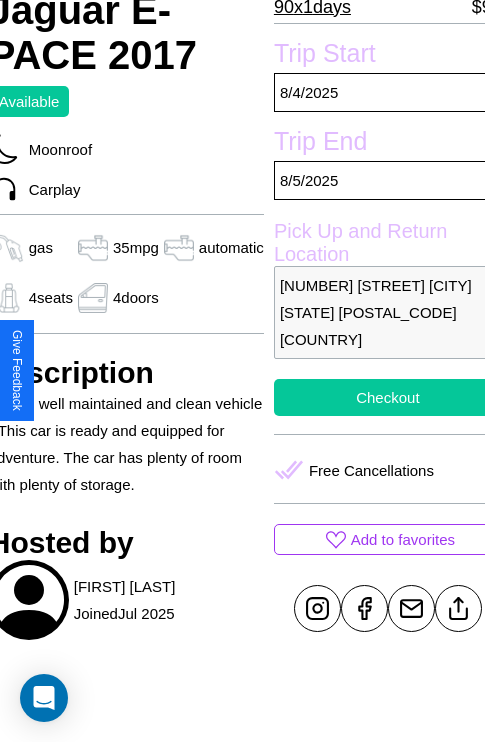 click on "Checkout" at bounding box center (388, 397) 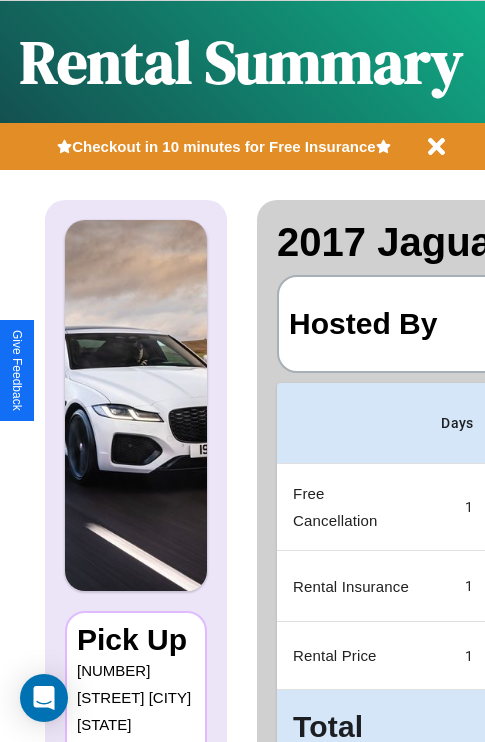 scroll, scrollTop: 0, scrollLeft: 378, axis: horizontal 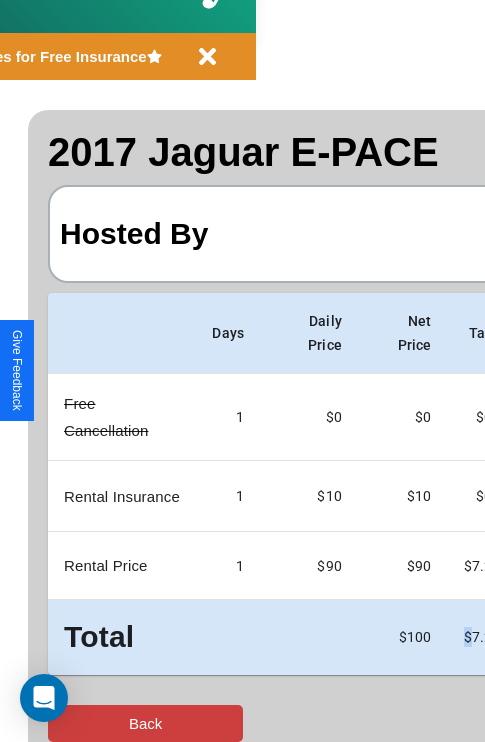click on "Back" at bounding box center [145, 723] 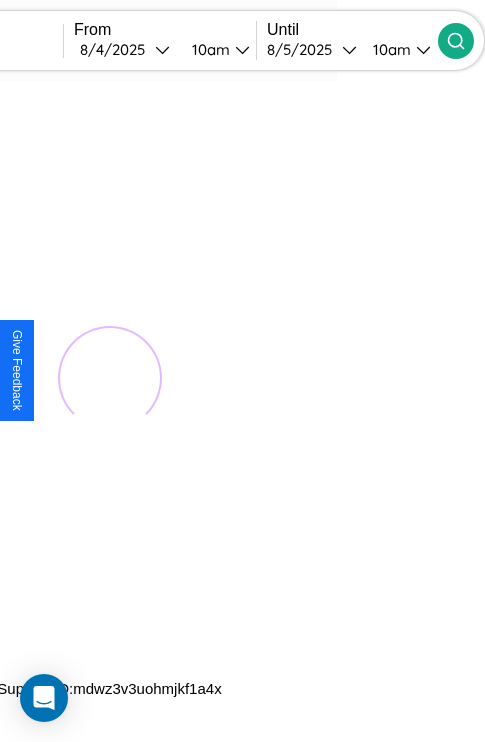 scroll, scrollTop: 0, scrollLeft: 0, axis: both 